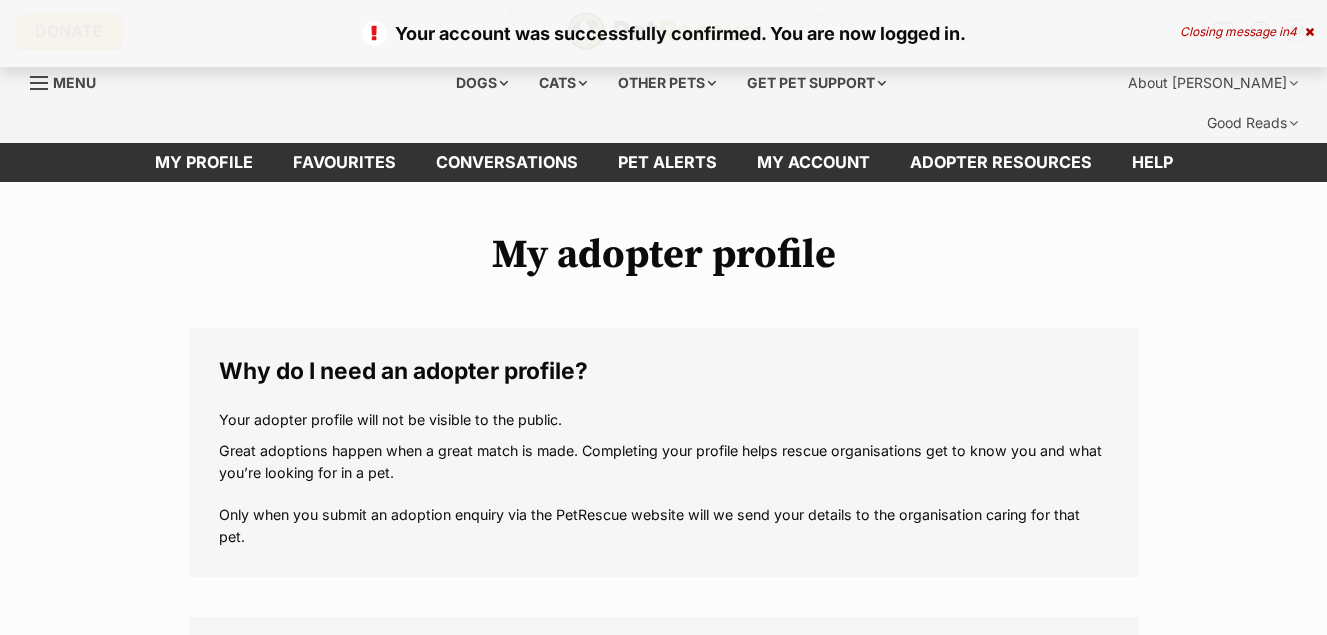 scroll, scrollTop: 0, scrollLeft: 0, axis: both 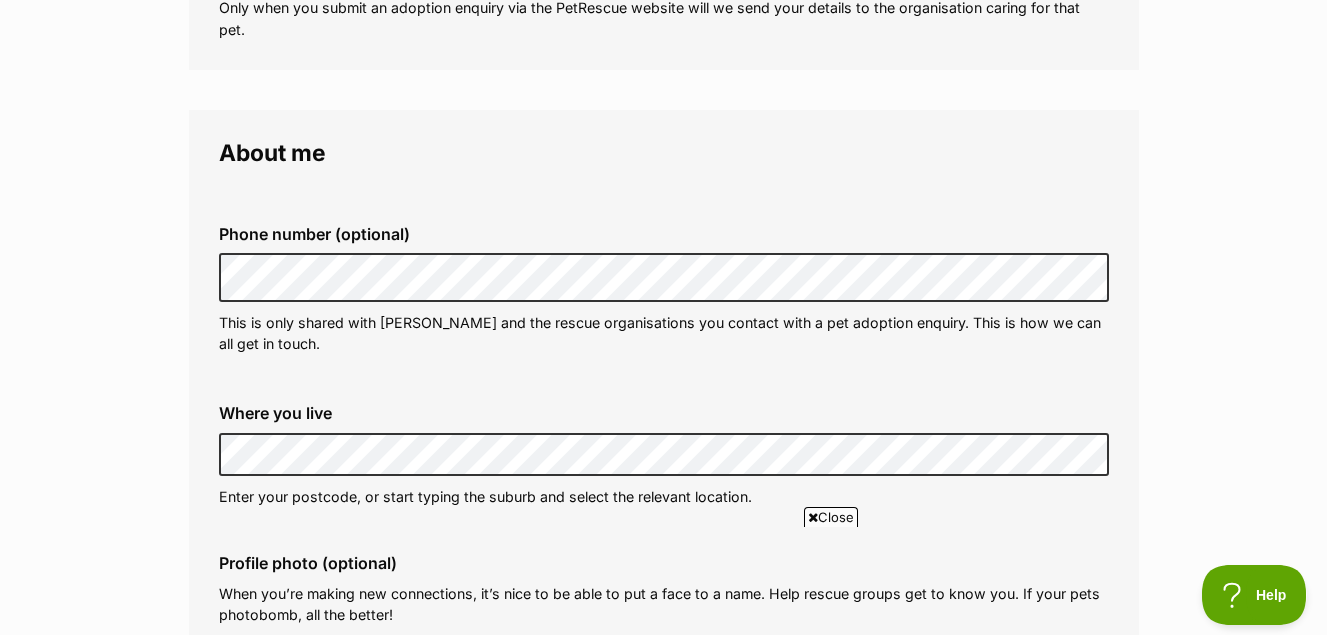 click on "Close" at bounding box center [831, 517] 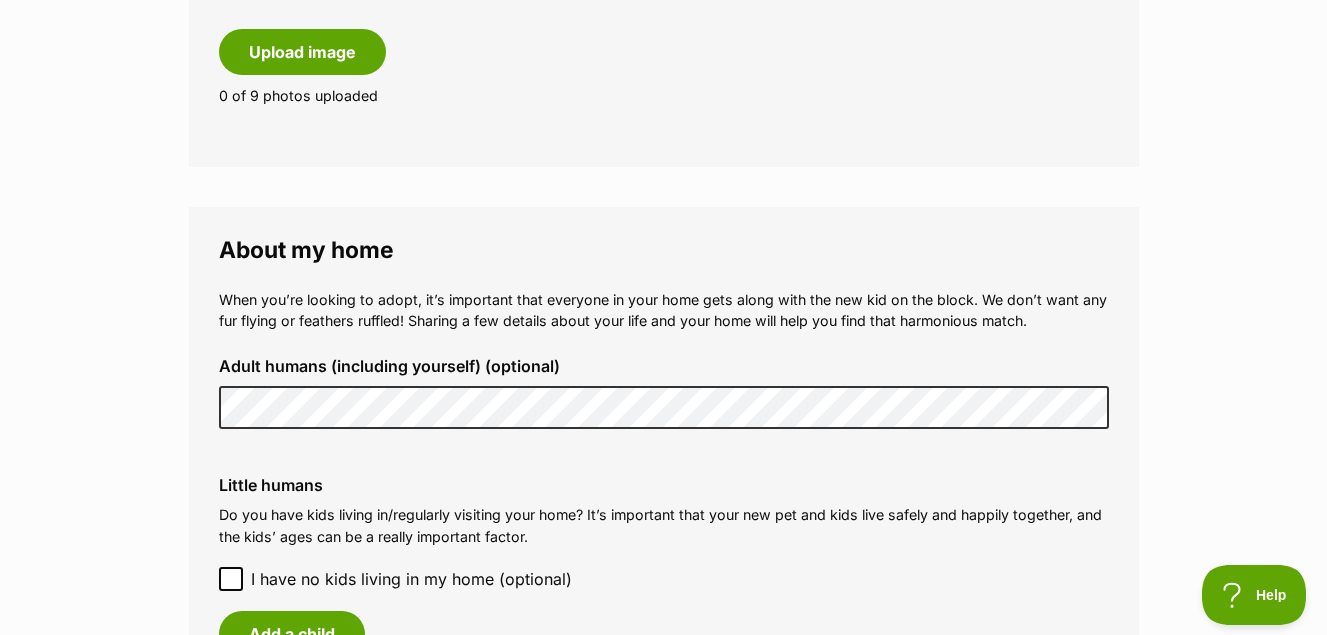 scroll, scrollTop: 1347, scrollLeft: 0, axis: vertical 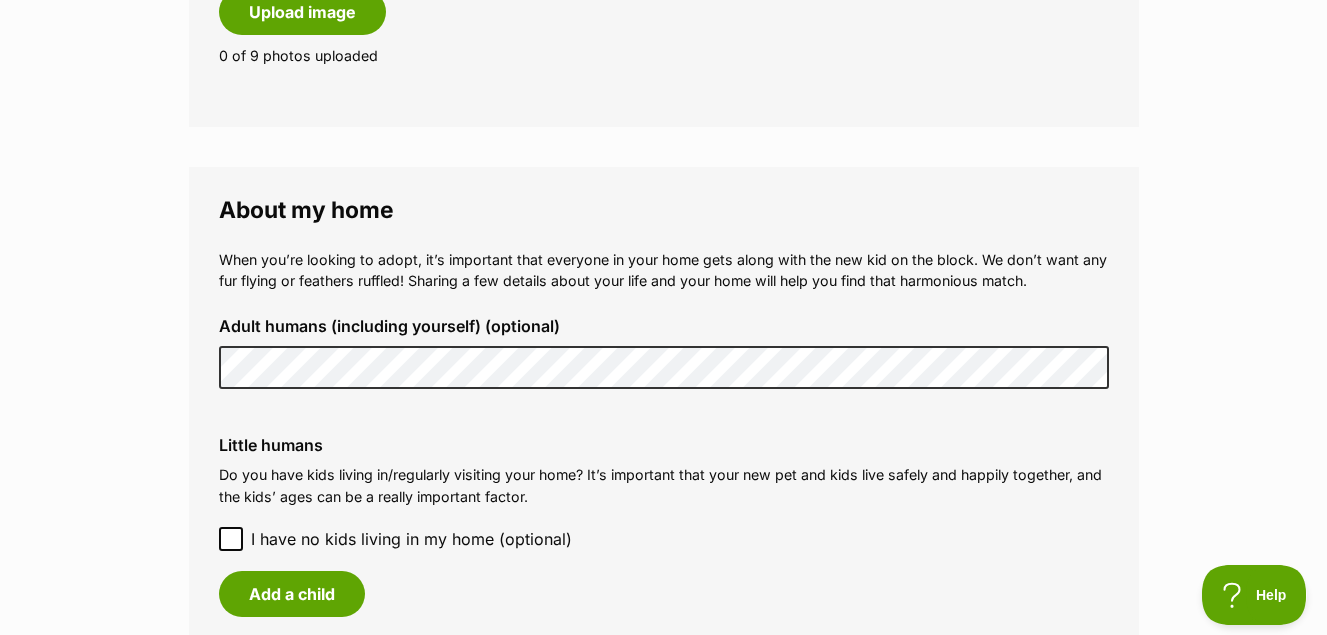 click 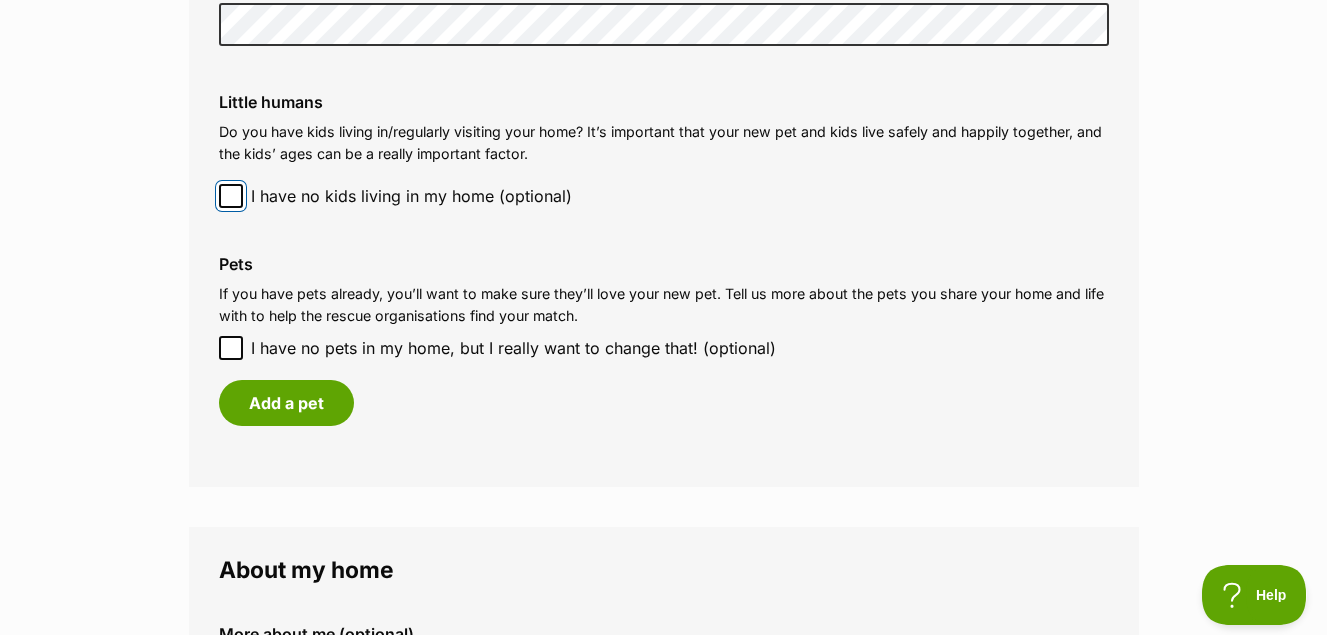 scroll, scrollTop: 1707, scrollLeft: 0, axis: vertical 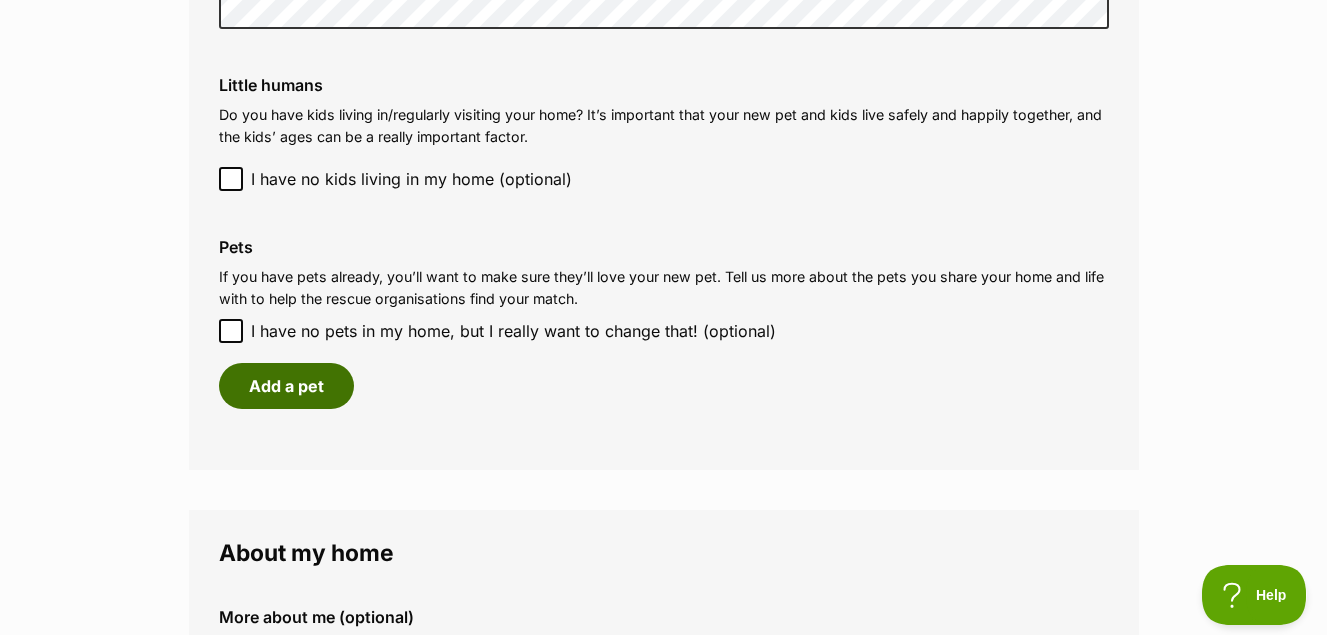 click on "Add a pet" at bounding box center (286, 386) 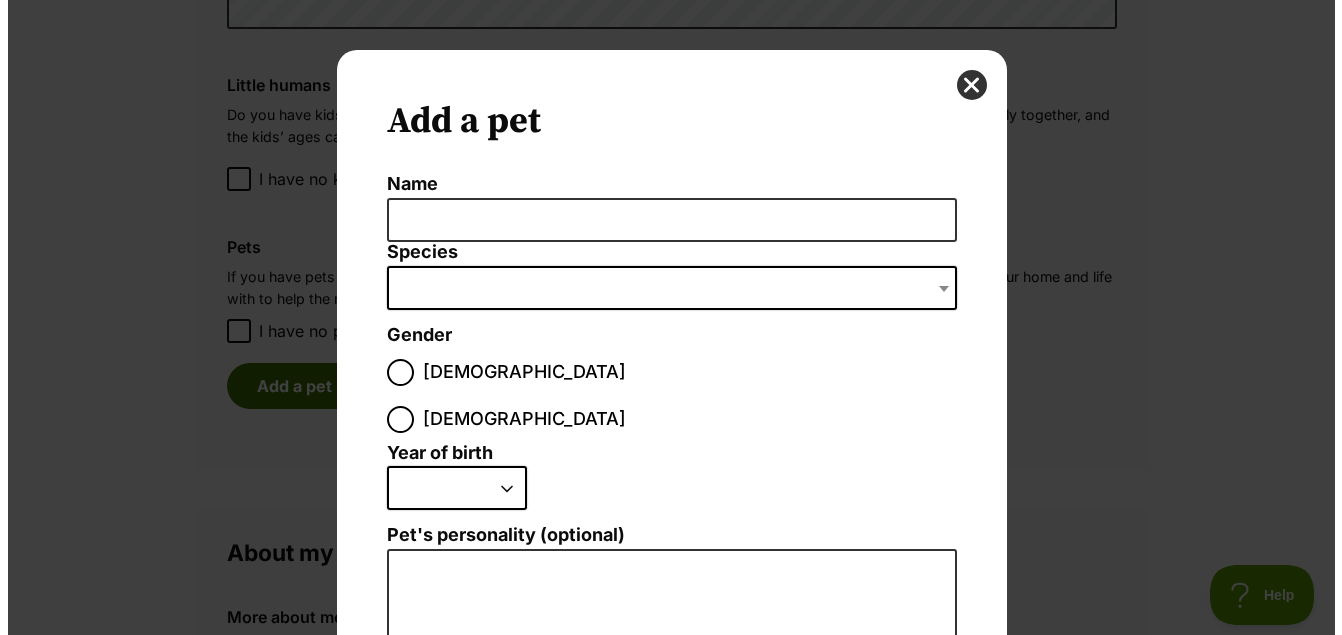 scroll, scrollTop: 0, scrollLeft: 0, axis: both 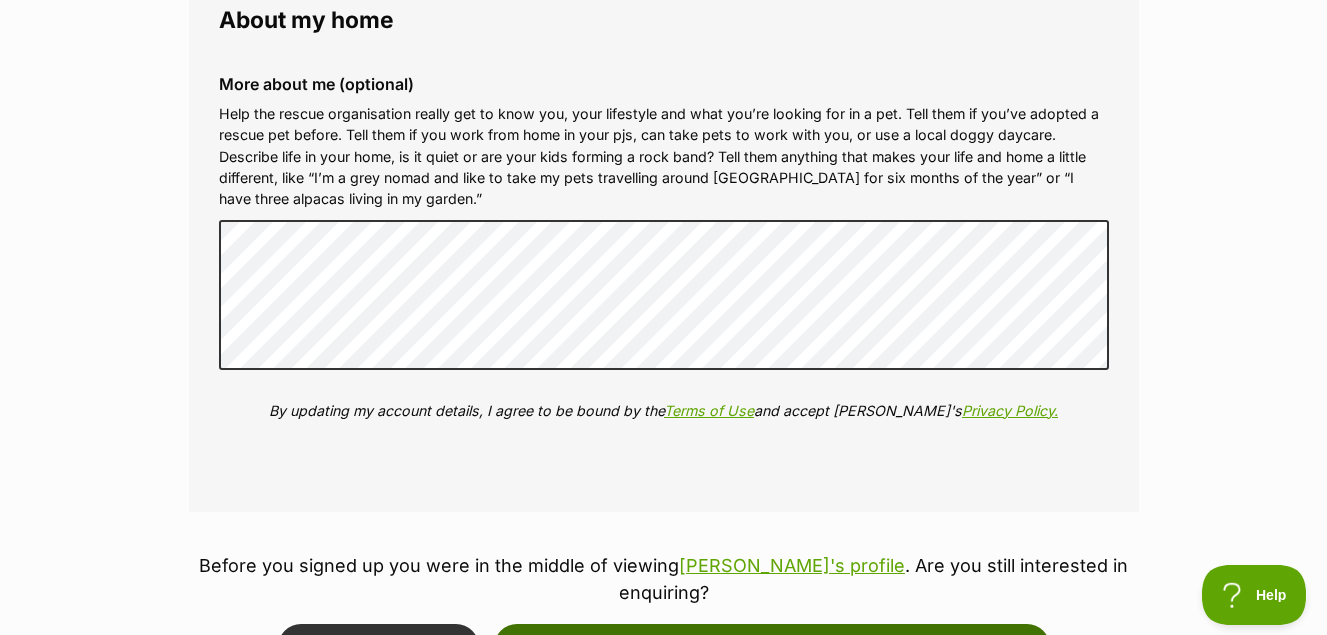 click on "Update and take me back to Lucy Lou" at bounding box center [772, 647] 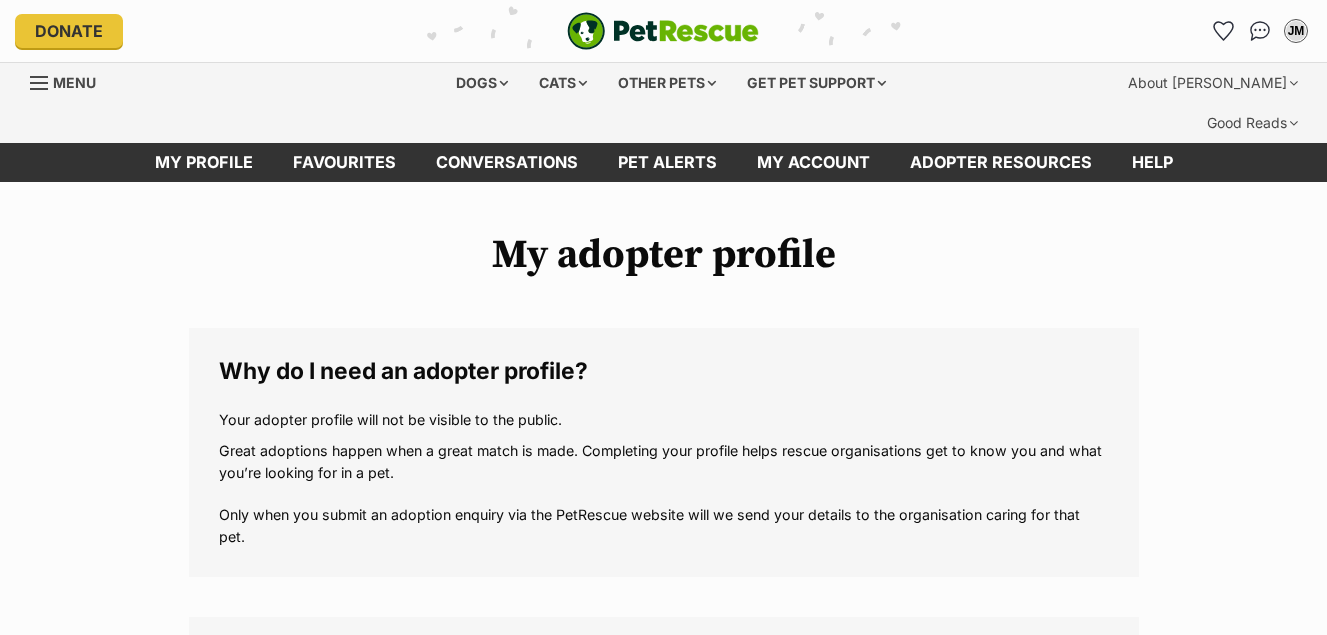 scroll, scrollTop: 0, scrollLeft: 0, axis: both 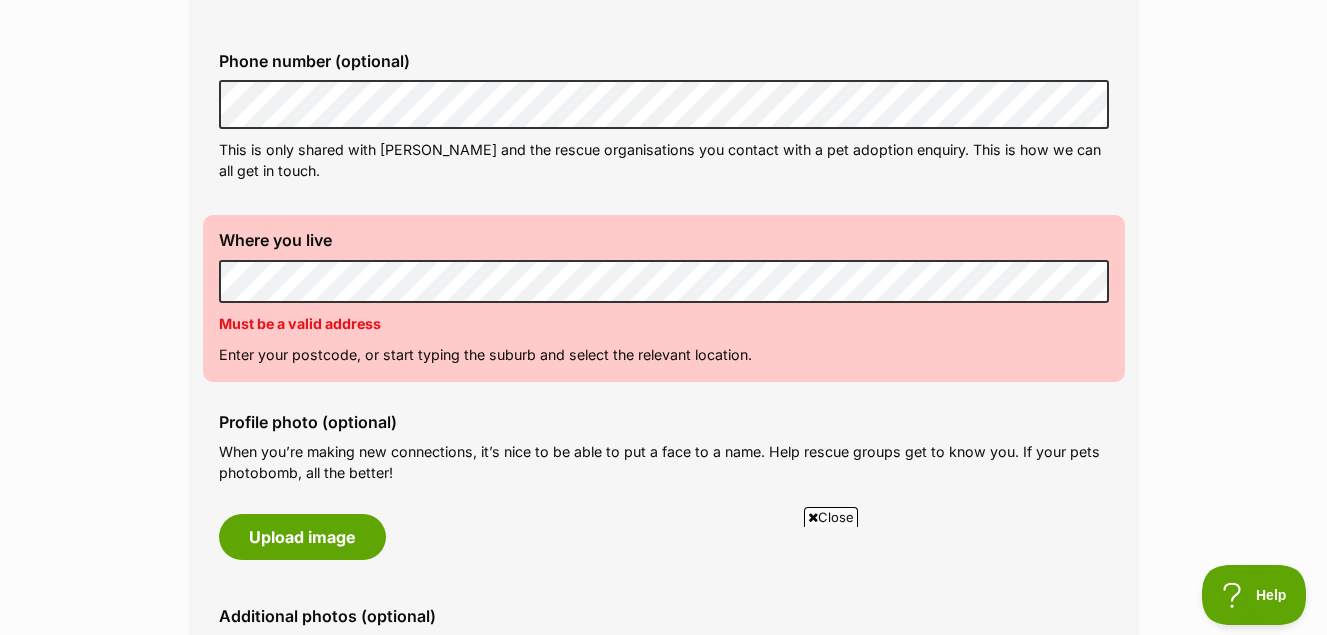 click on "Close" at bounding box center (831, 517) 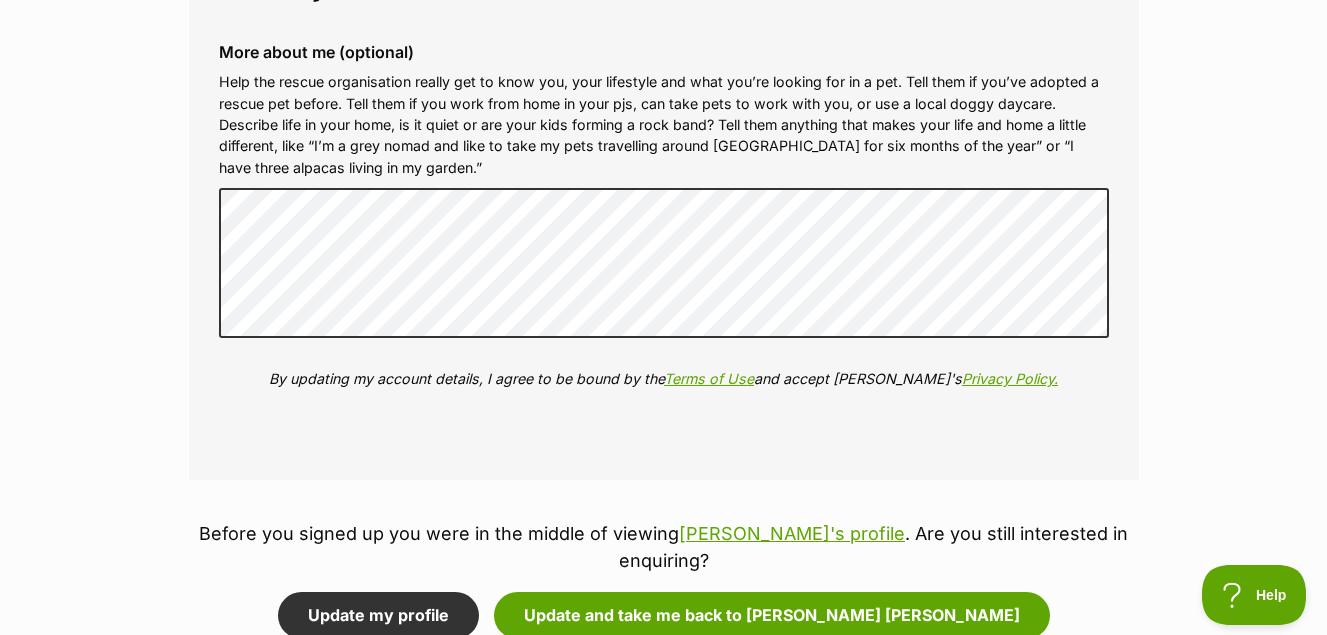 scroll, scrollTop: 2320, scrollLeft: 0, axis: vertical 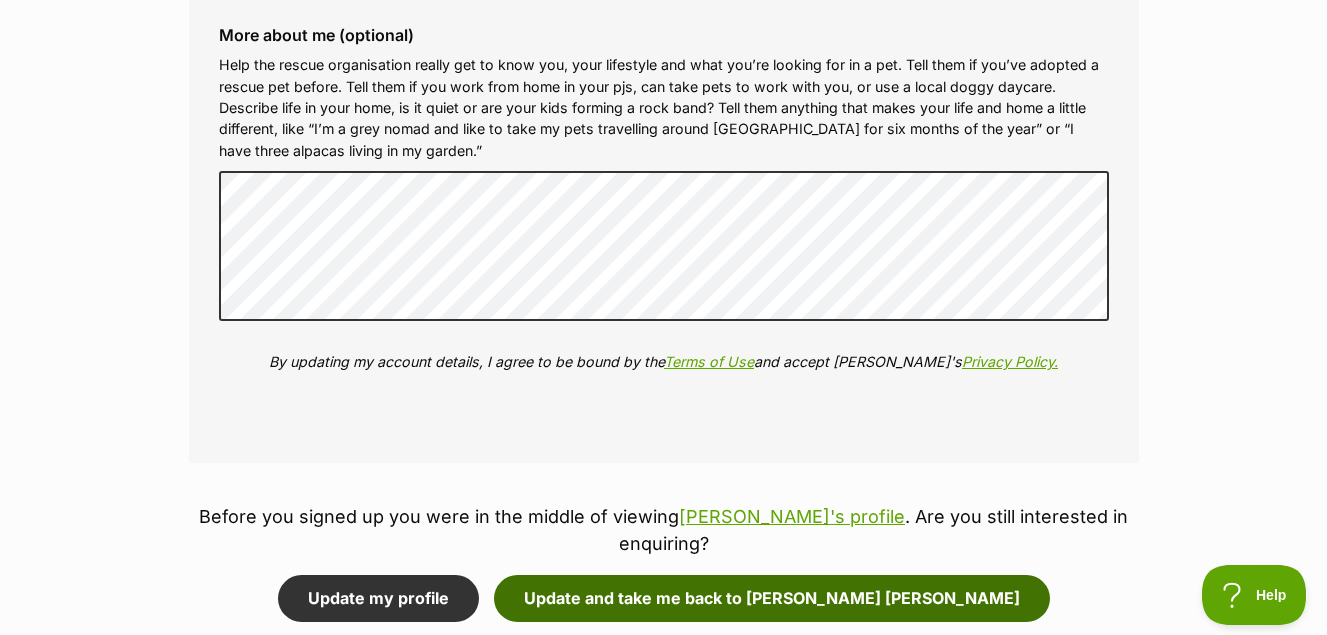 click on "Update and take me back to [PERSON_NAME] [PERSON_NAME]" at bounding box center (772, 598) 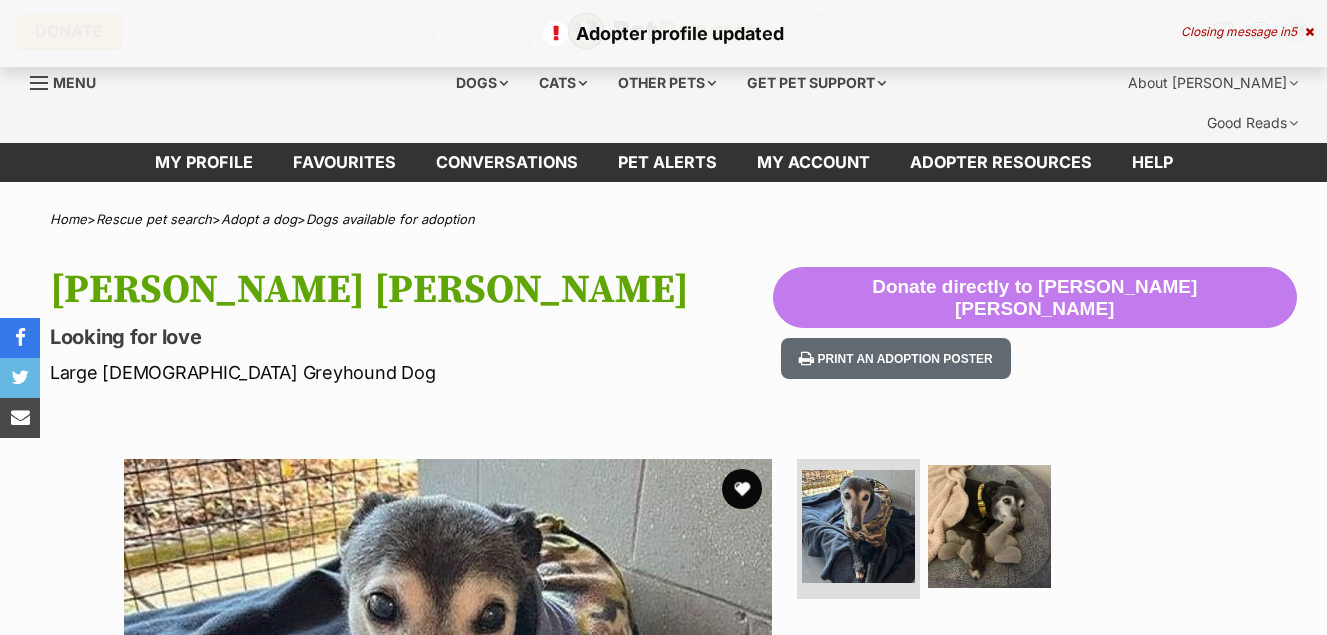 scroll, scrollTop: 0, scrollLeft: 0, axis: both 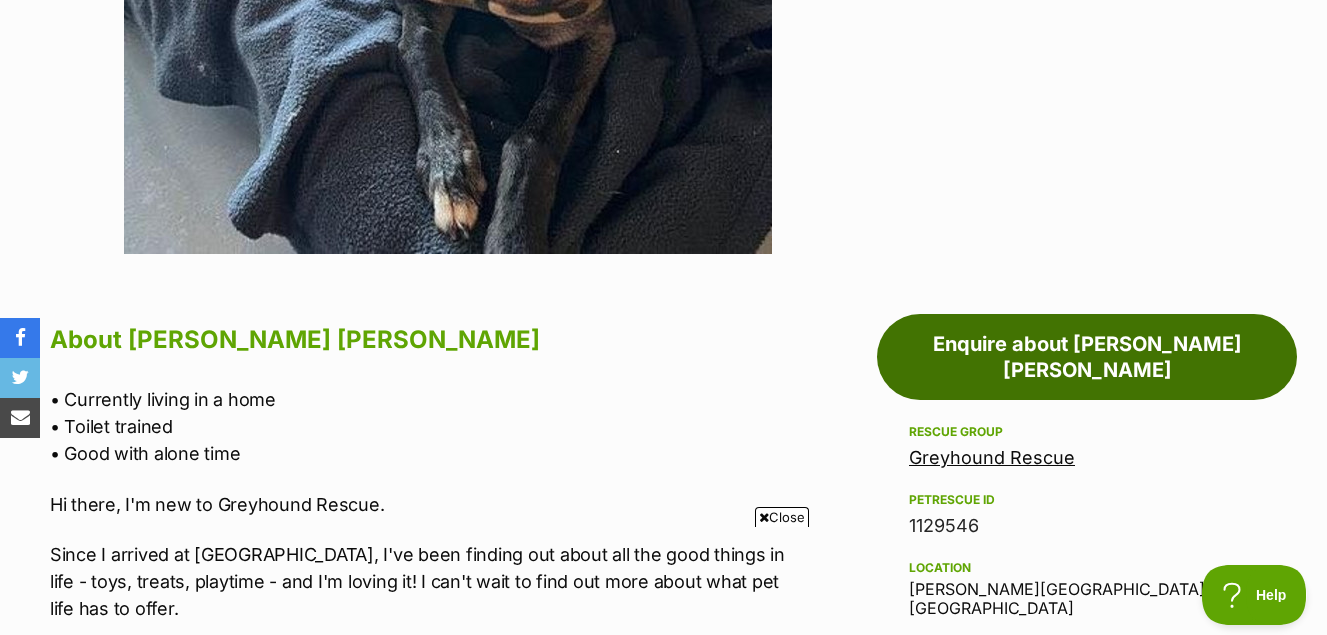 click on "Enquire about Lucy Lou" at bounding box center (1087, 357) 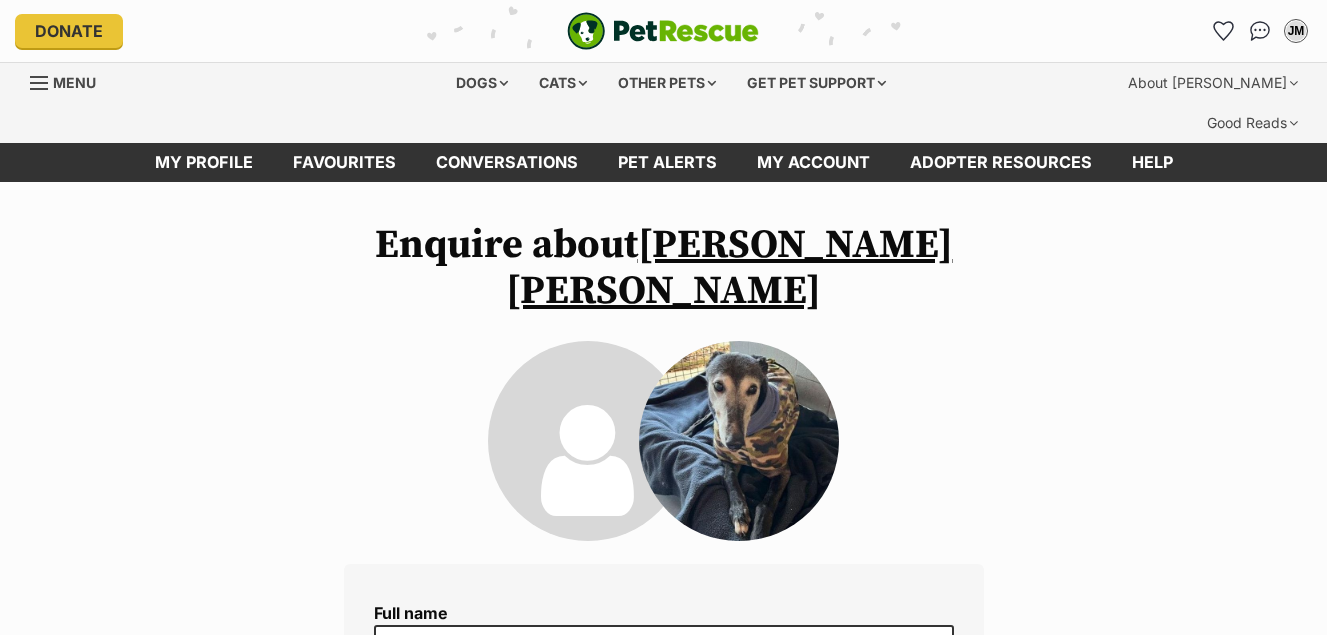 scroll, scrollTop: 0, scrollLeft: 0, axis: both 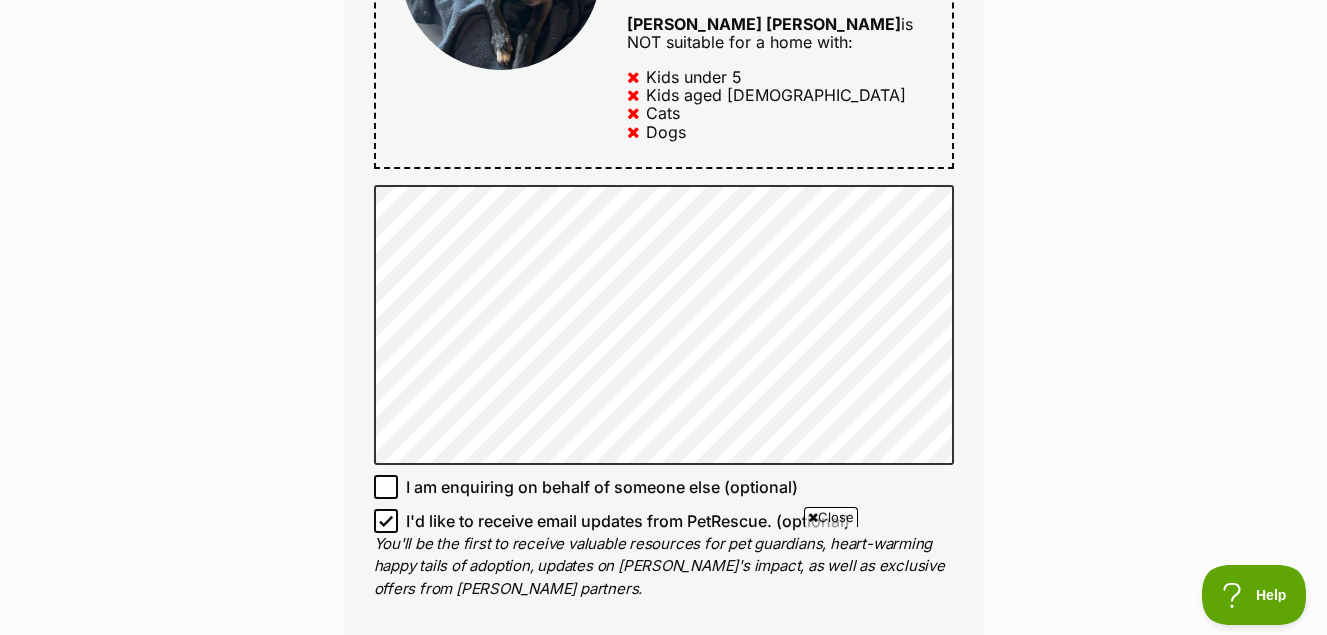 click 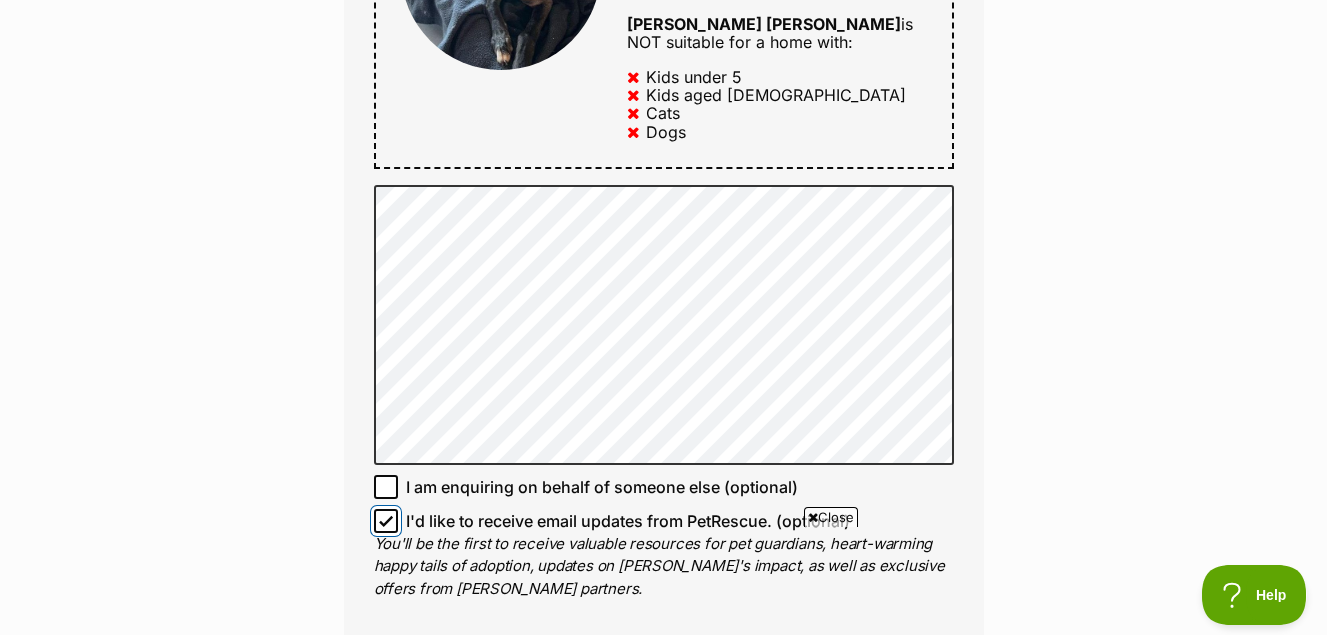 click on "I'd like to receive email updates from PetRescue. (optional)" at bounding box center [386, 521] 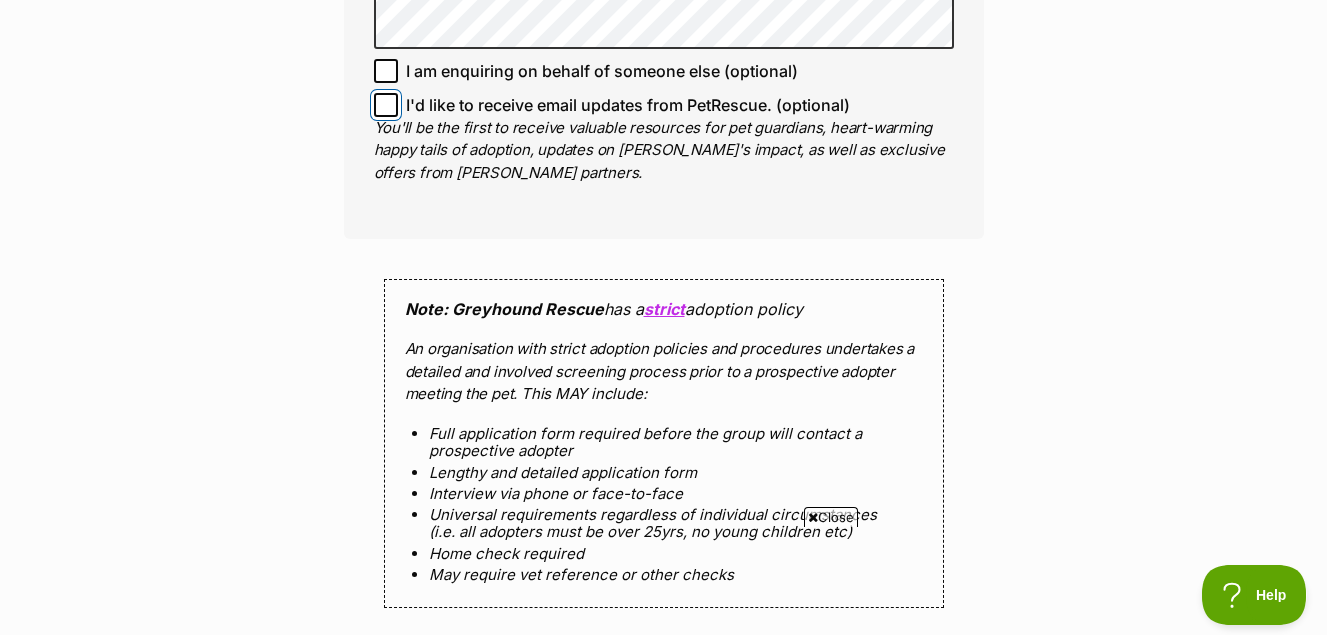 scroll, scrollTop: 1680, scrollLeft: 0, axis: vertical 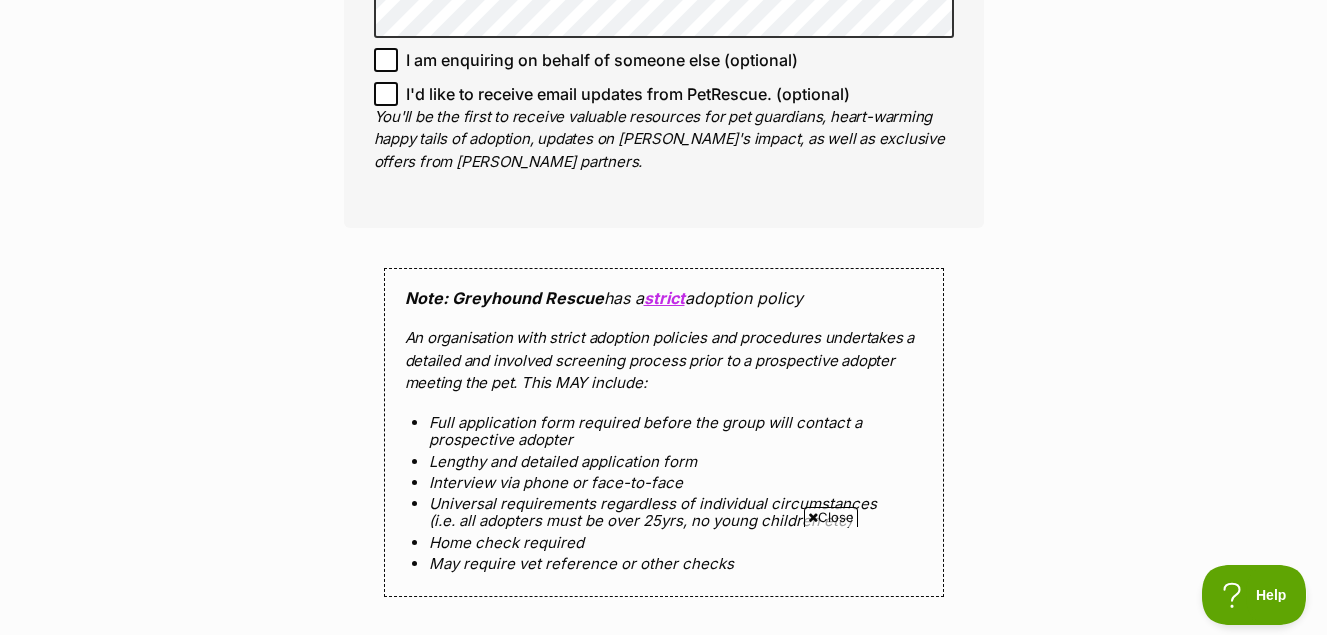 click on "Close" at bounding box center (831, 517) 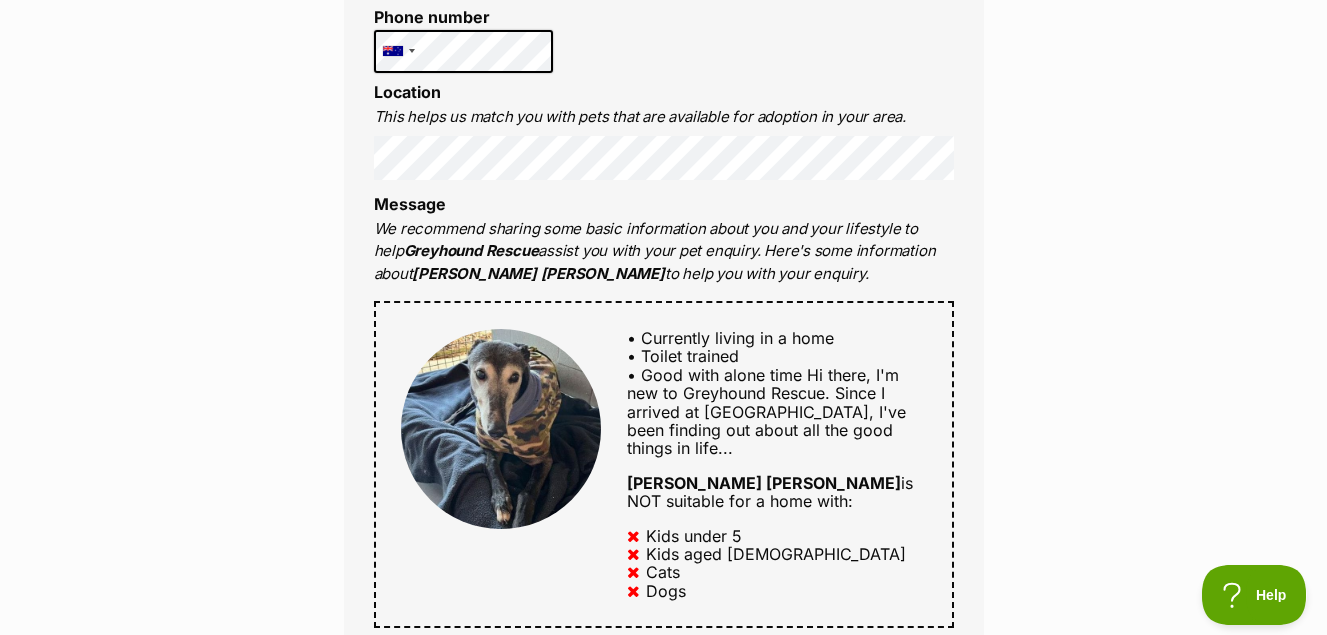 scroll, scrollTop: 755, scrollLeft: 0, axis: vertical 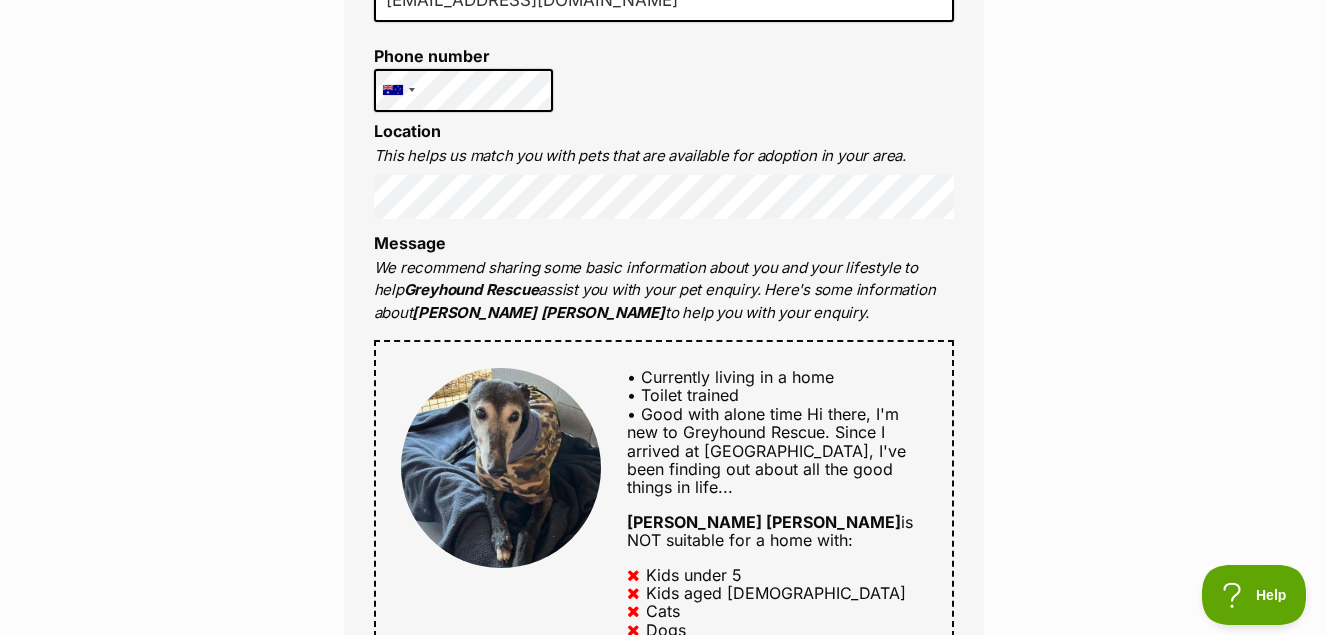 click on "Enquire about  Lucy Lou
Full name Josephine McGrath
Email
We require this to be able to send you communications regarding your pet enquiry.
tuipippabuck@hotmail.com
Phone number United States +1 United Kingdom +44 Afghanistan (‫افغانستان‬‎) +93 Albania (Shqipëri) +355 Algeria (‫الجزائر‬‎) +213 American Samoa +1684 Andorra +376 Angola +244 Anguilla +1264 Antigua and Barbuda +1268 Argentina +54 Armenia (Հայաստան) +374 Aruba +297 Australia +61 Austria (Österreich) +43 Azerbaijan (Azərbaycan) +994 Bahamas +1242 Bahrain (‫البحرين‬‎) +973 Bangladesh (বাংলাদেশ) +880 Barbados +1246 Belarus (Беларусь) +375 Belgium (België) +32 Belize +501 Benin (Bénin) +229 Bermuda +1441 Bhutan (འབྲུག) +975 Bolivia +591 Bosnia and Herzegovina (Босна и Херцеговина) +387 Botswana +267 Brazil (Brasil) +55 British Indian Ocean Territory +246 British Virgin Islands +1284 Brunei +673 +359 +226" at bounding box center (663, 795) 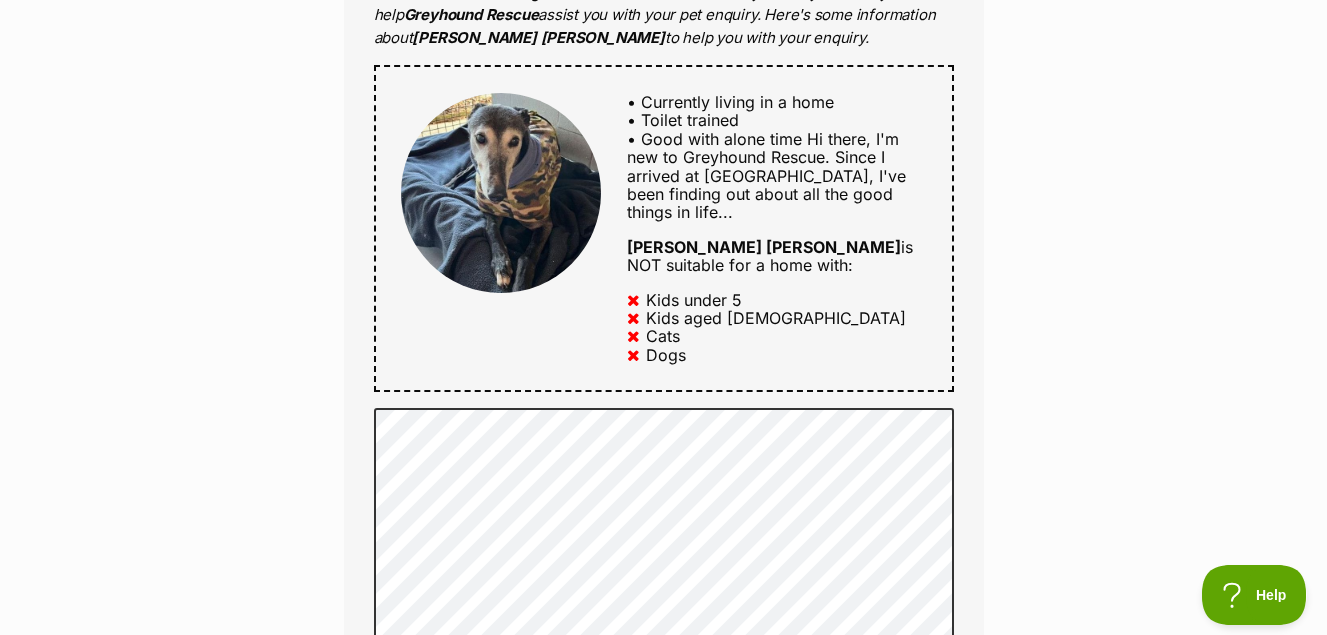 scroll, scrollTop: 1048, scrollLeft: 0, axis: vertical 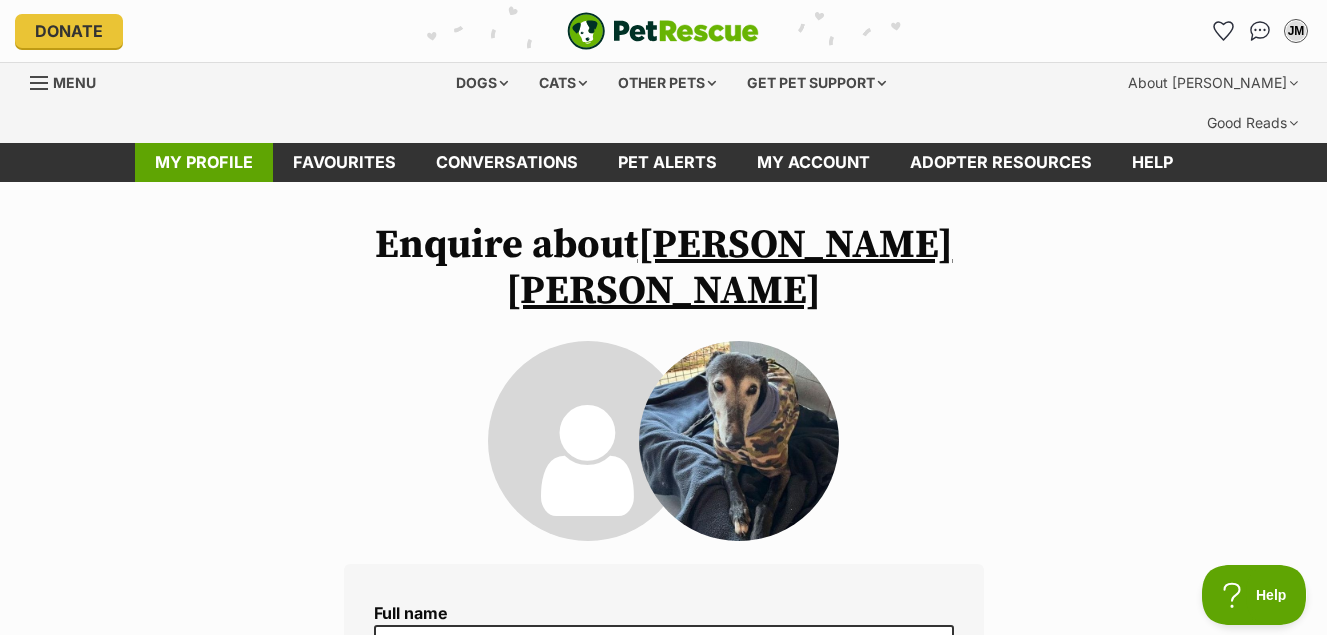 click on "My profile" at bounding box center (204, 162) 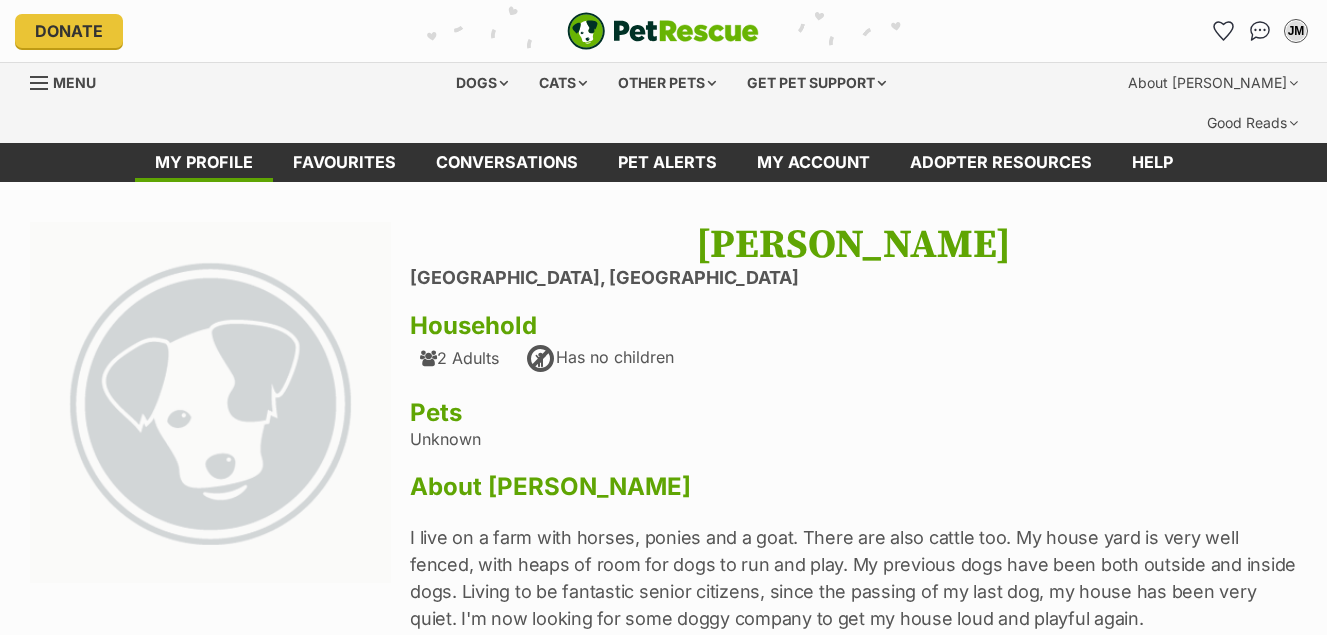 scroll, scrollTop: 0, scrollLeft: 0, axis: both 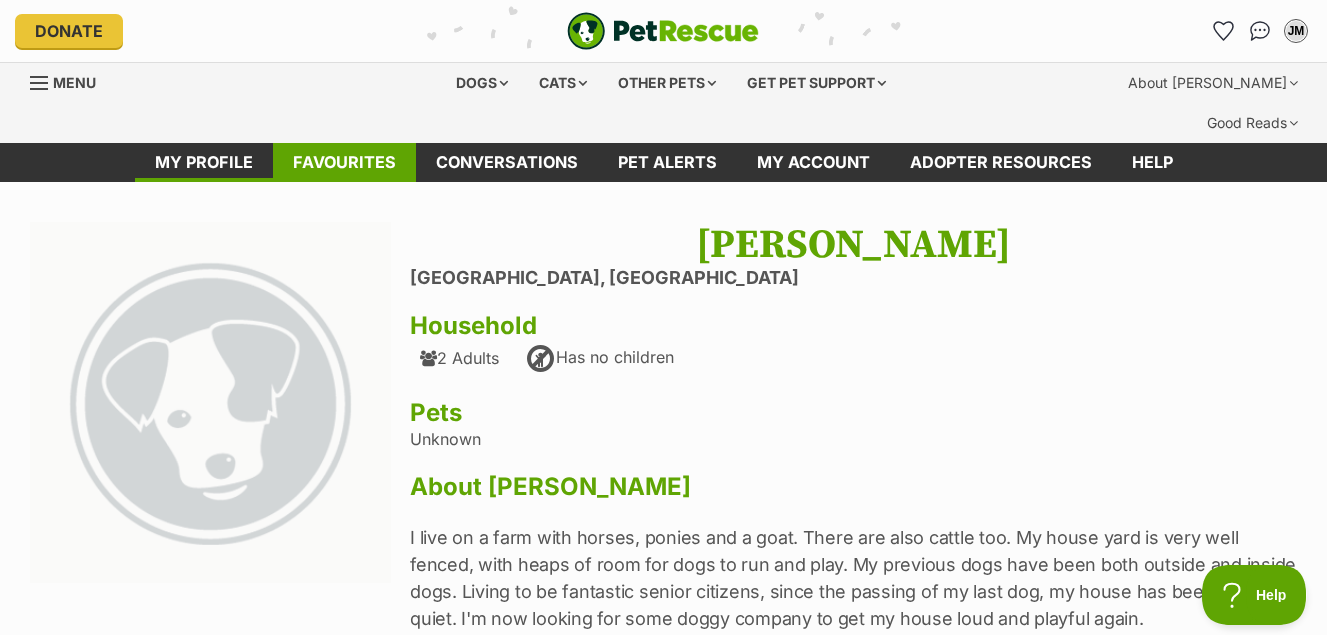 click on "Favourites" at bounding box center (344, 162) 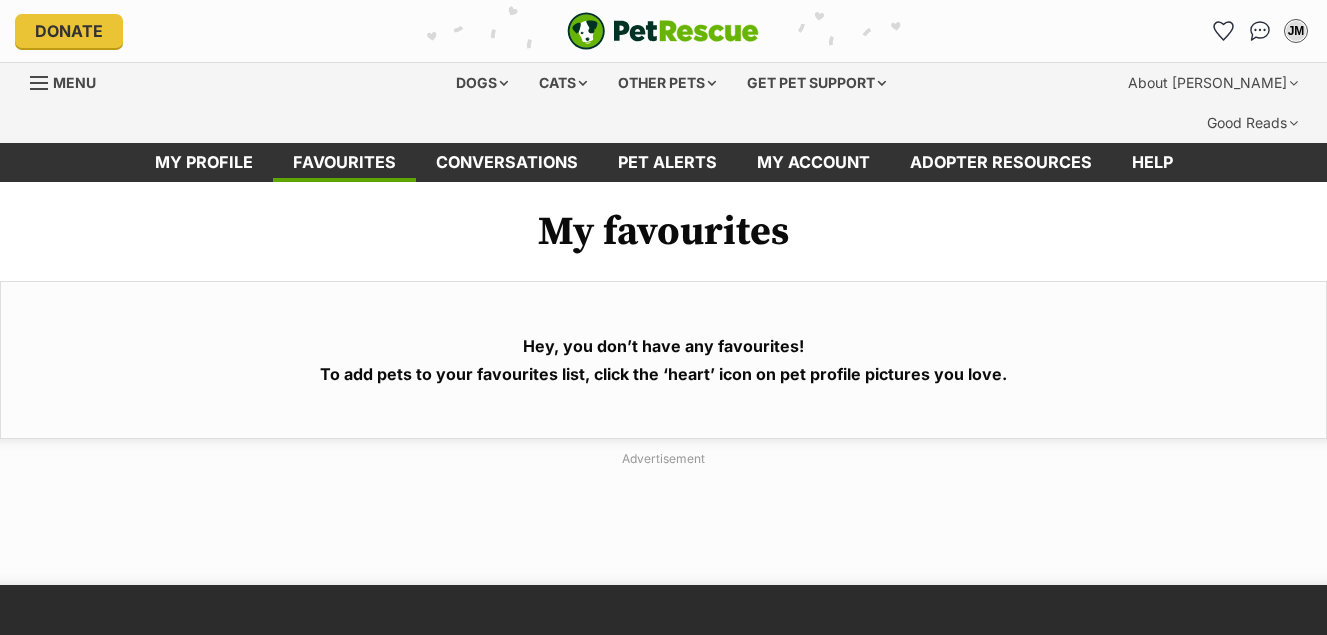 scroll, scrollTop: 0, scrollLeft: 0, axis: both 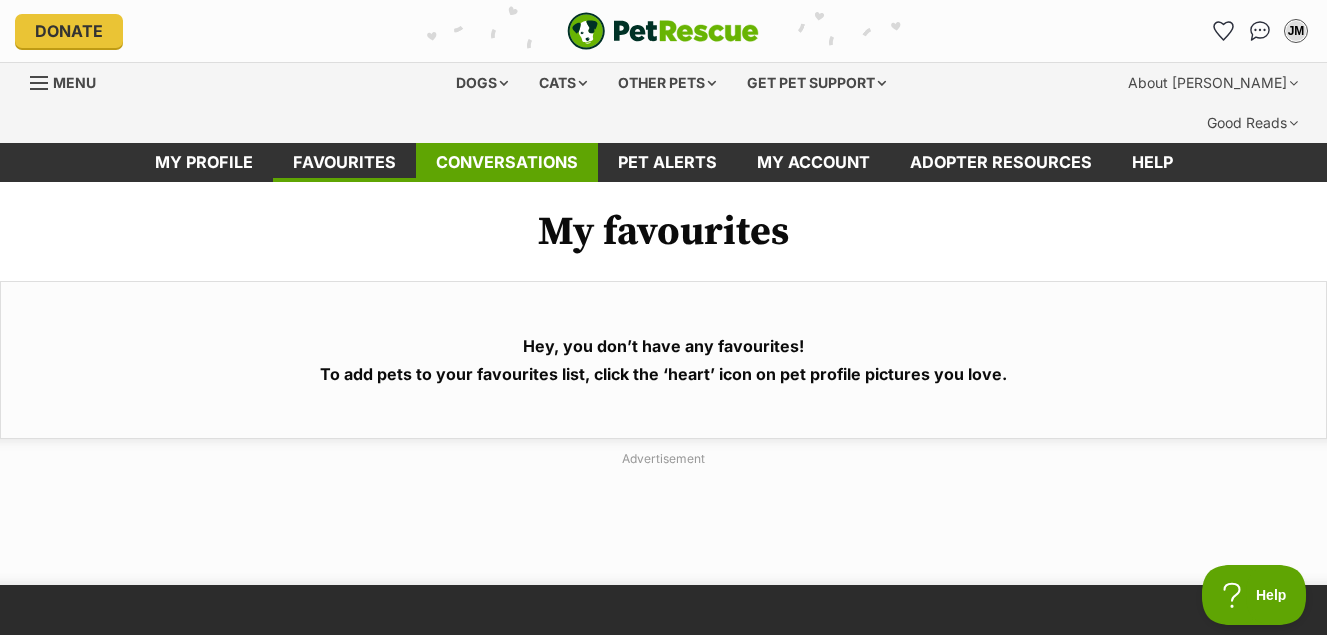 click on "Conversations" at bounding box center [507, 162] 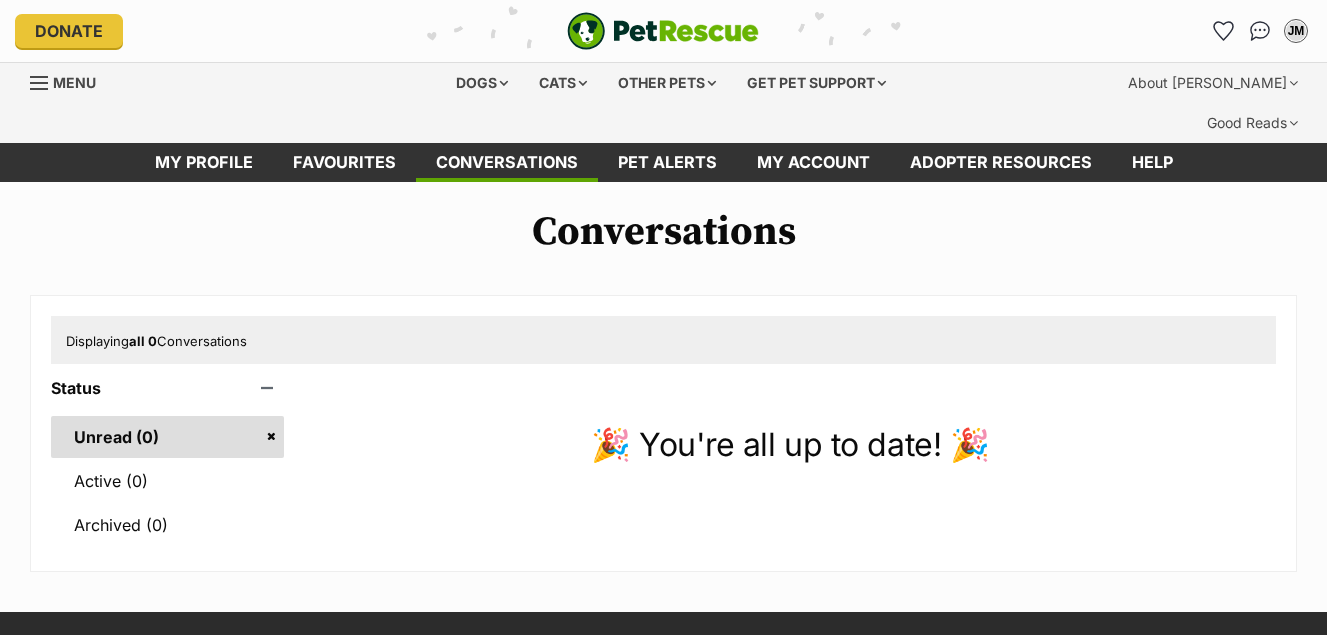 scroll, scrollTop: 0, scrollLeft: 0, axis: both 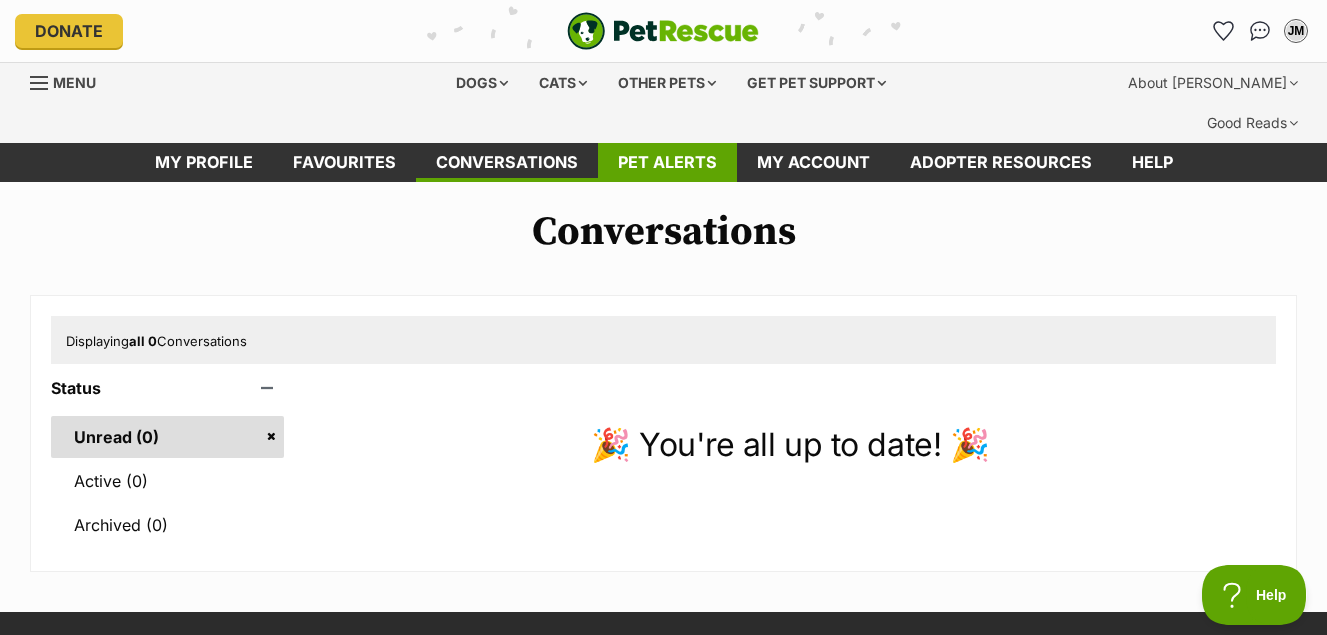 click on "Pet alerts" at bounding box center [667, 162] 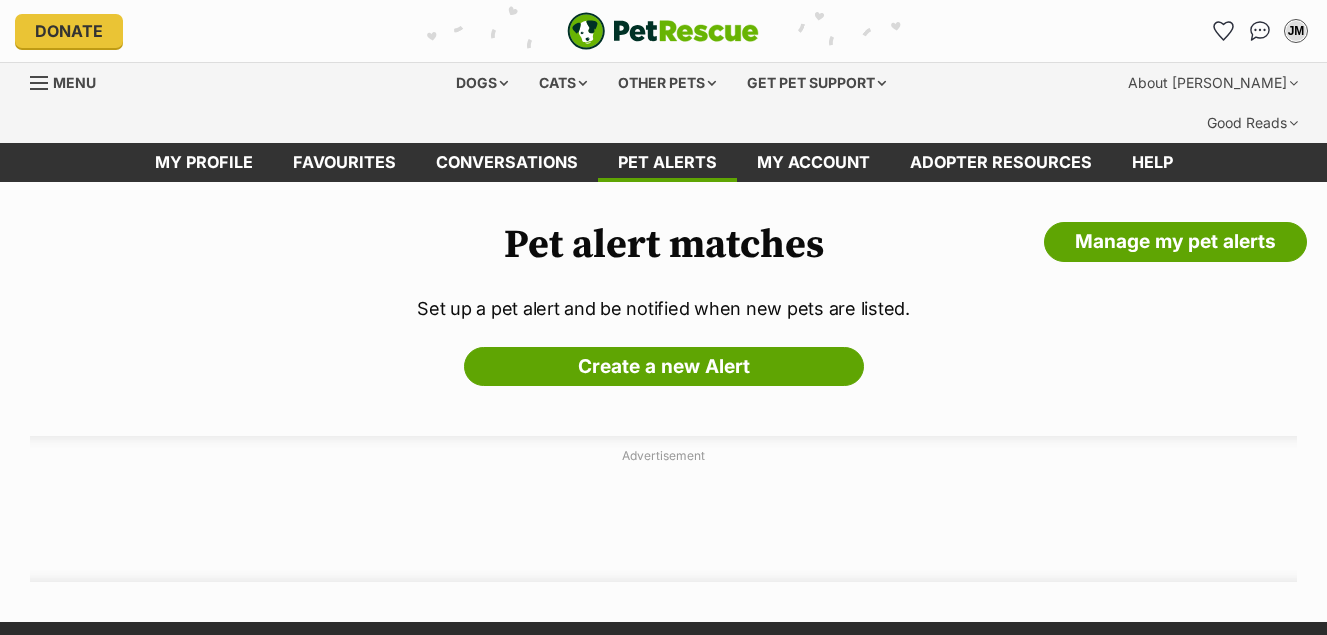 scroll, scrollTop: 0, scrollLeft: 0, axis: both 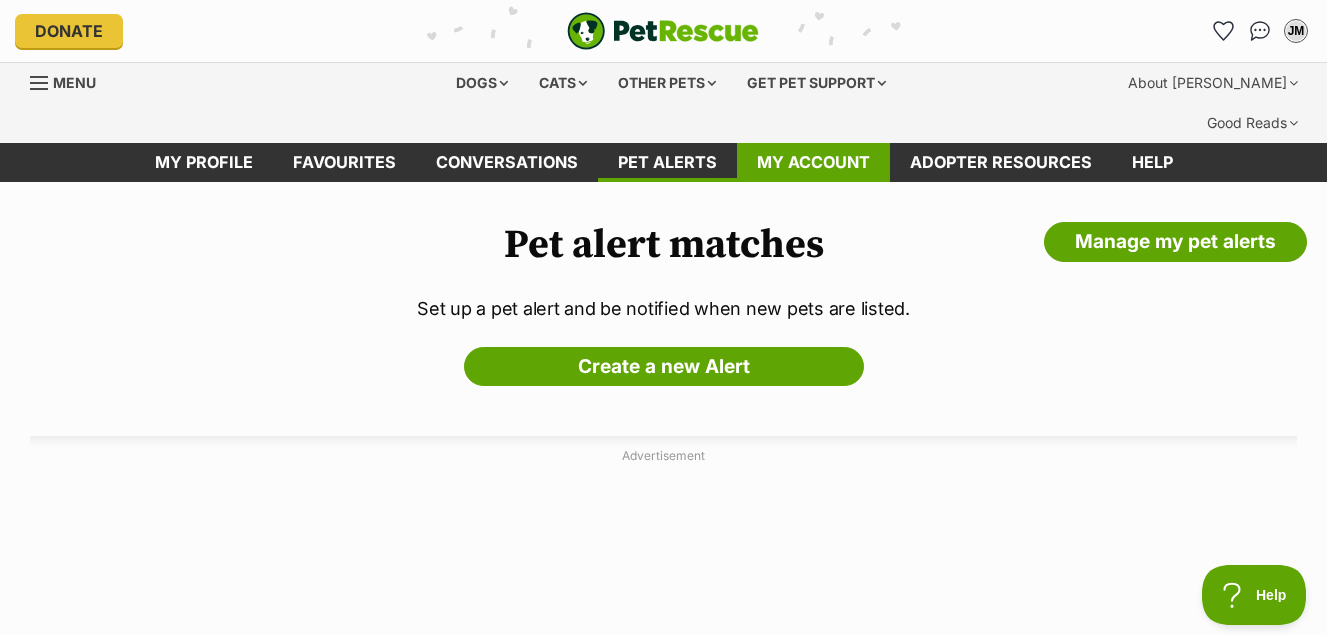 click on "My account" at bounding box center [813, 162] 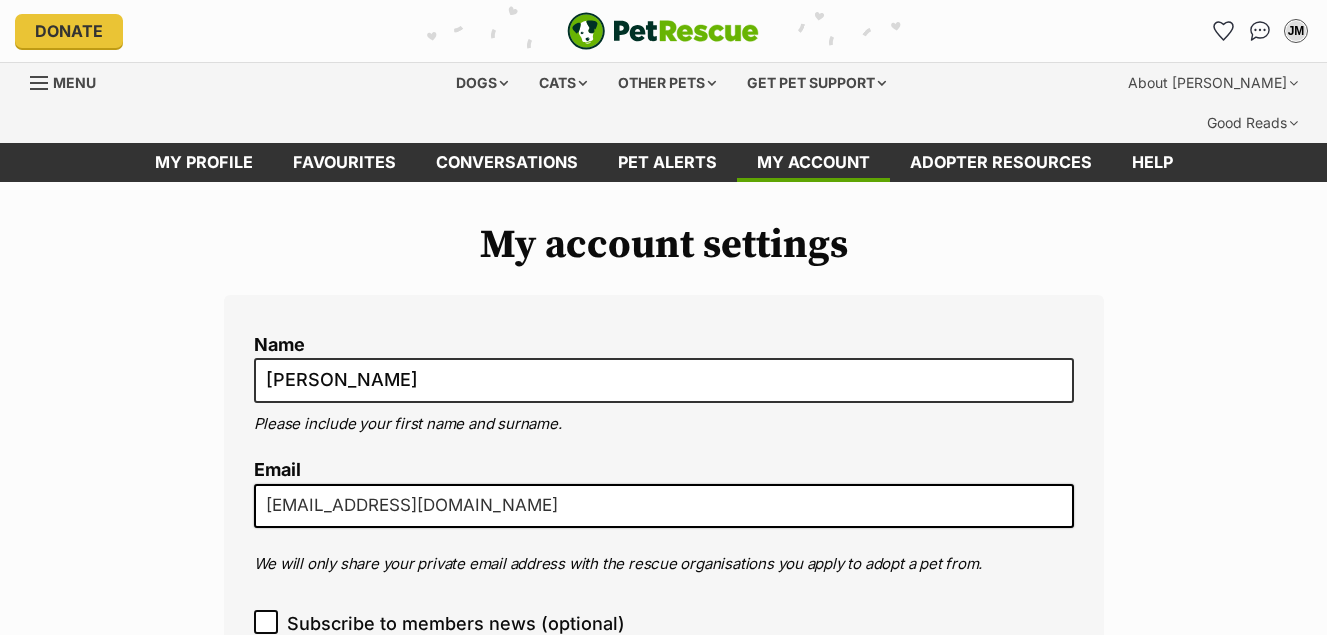 scroll, scrollTop: 0, scrollLeft: 0, axis: both 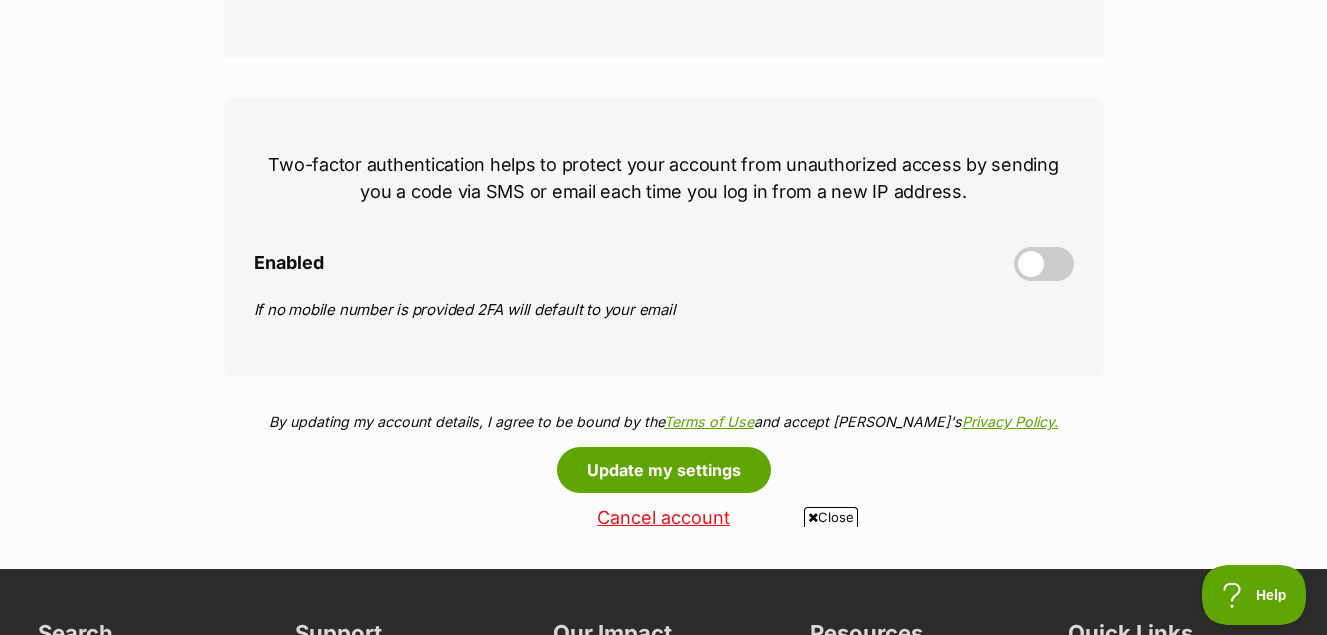 click at bounding box center (1044, 264) 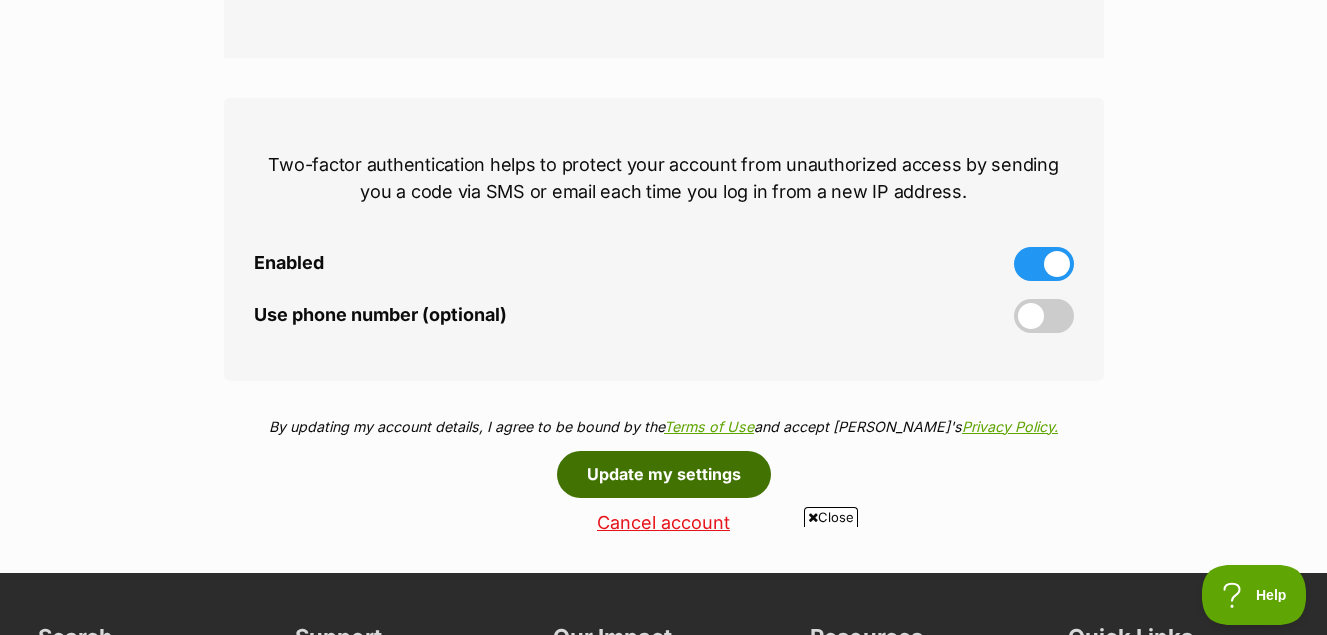 click on "Update my settings" at bounding box center [664, 474] 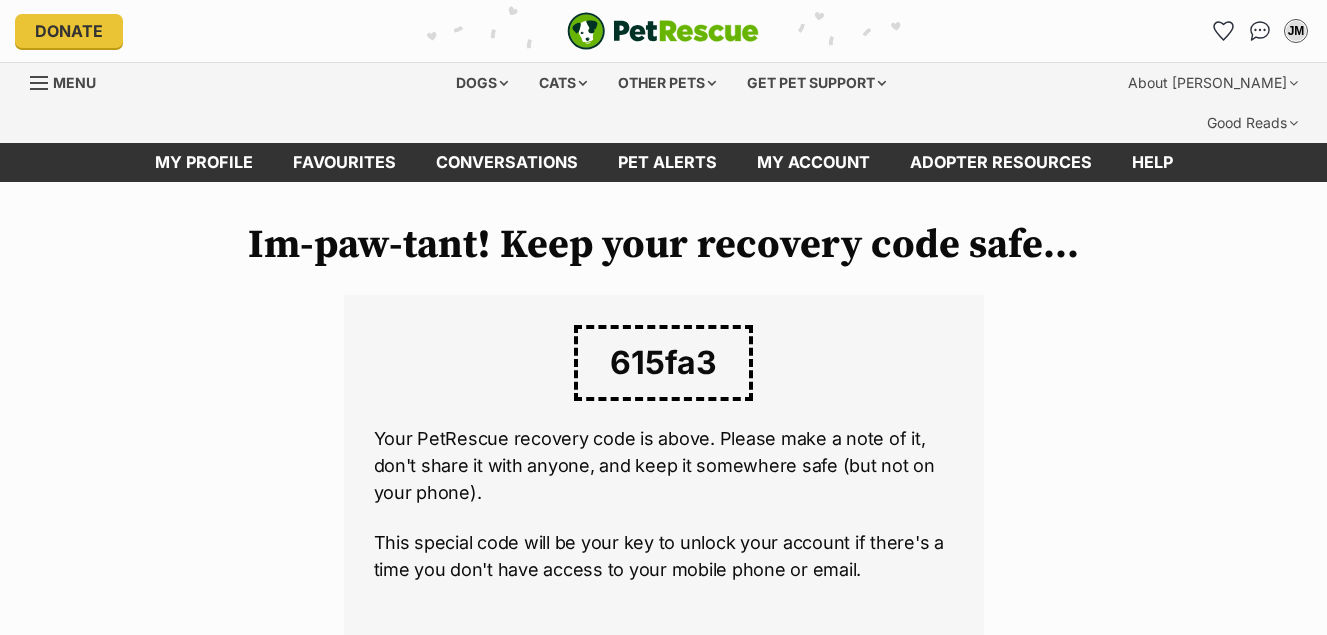 scroll, scrollTop: 0, scrollLeft: 0, axis: both 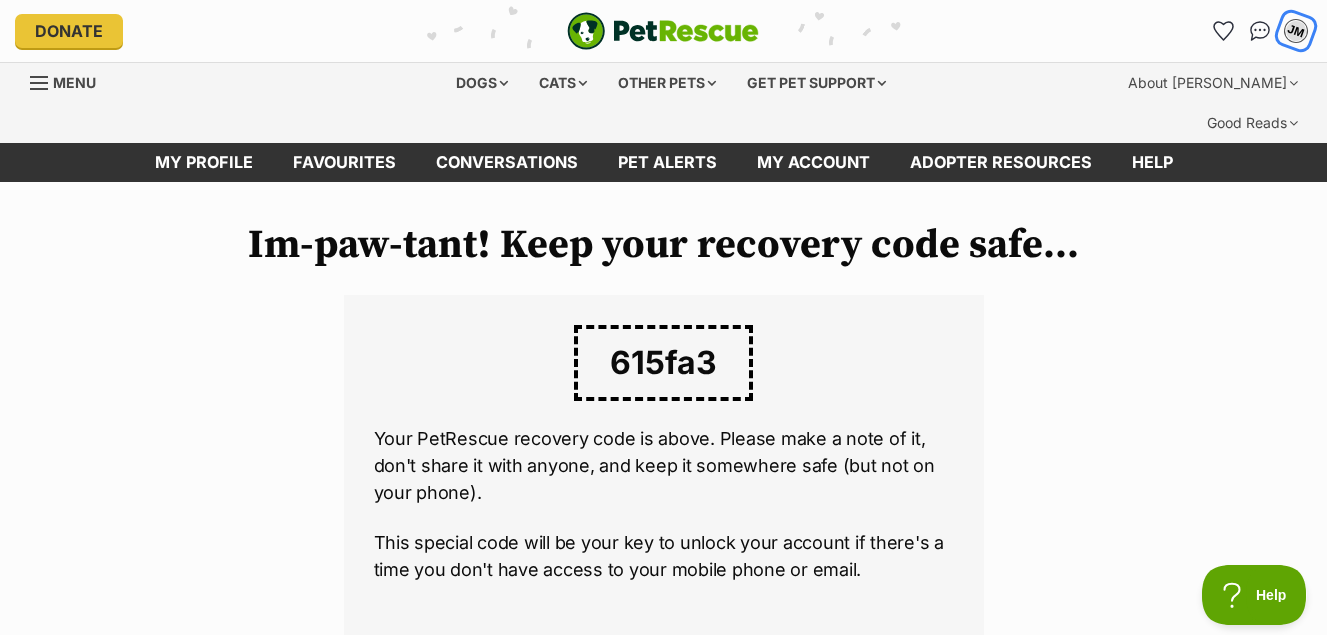 click on "JM" at bounding box center (1296, 31) 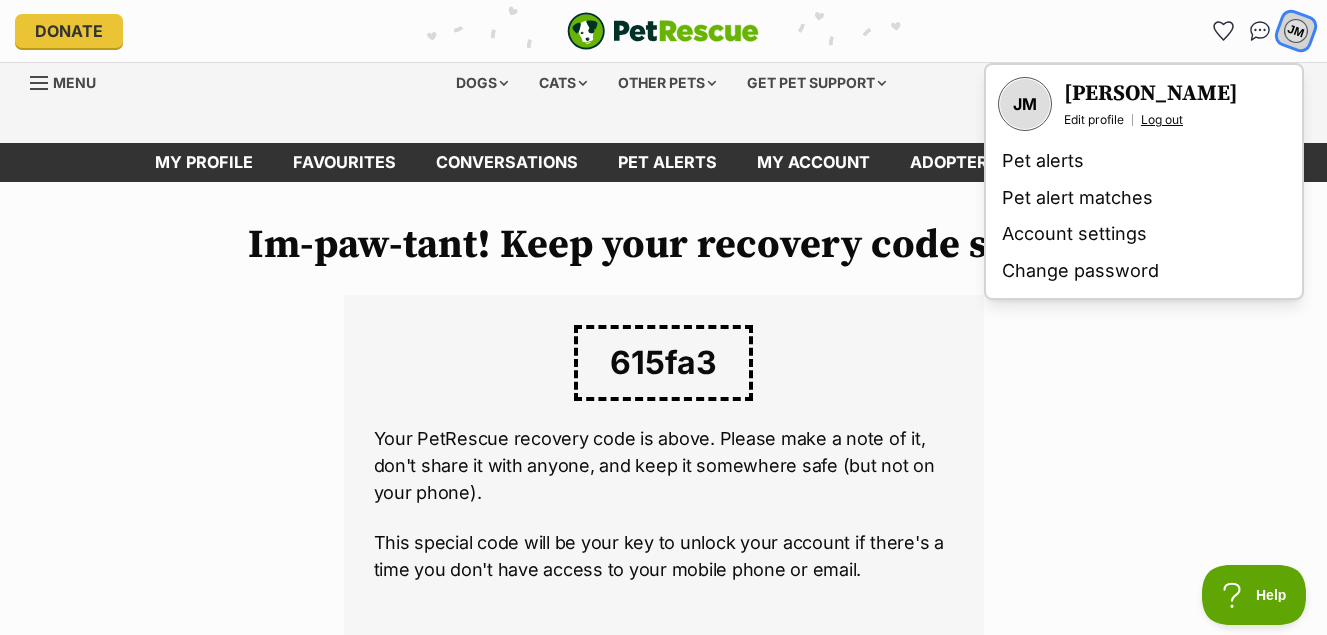 click on "Log out" at bounding box center [1162, 120] 